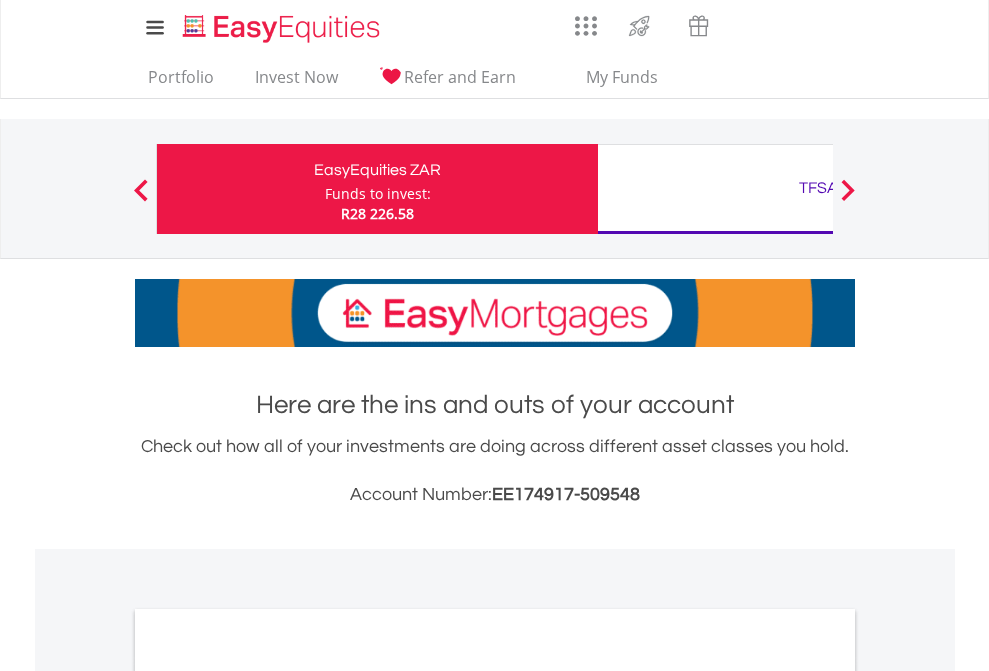 scroll, scrollTop: 0, scrollLeft: 0, axis: both 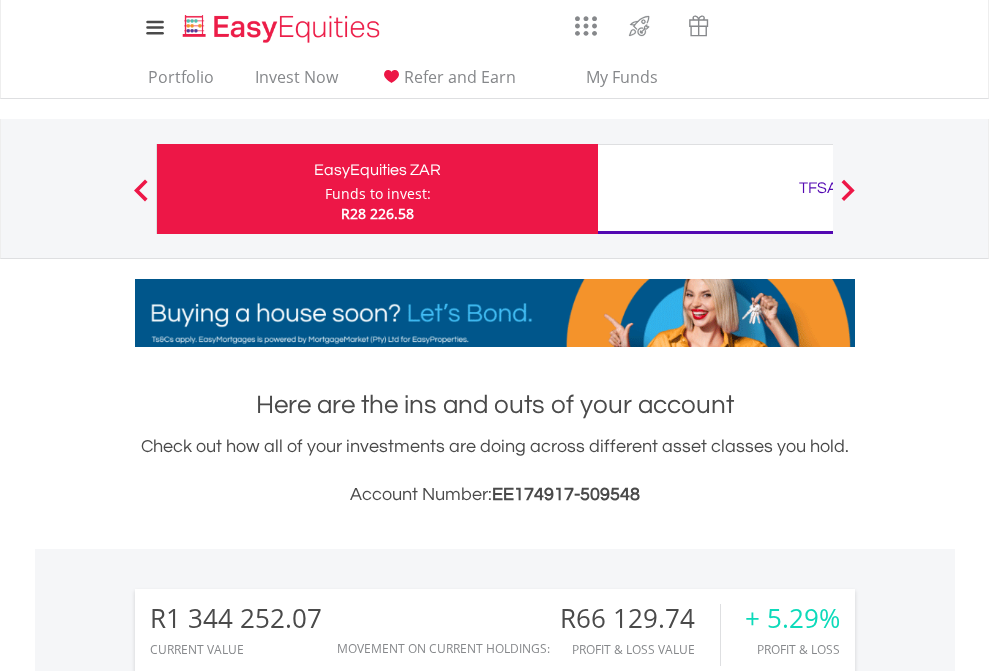 click on "Funds to invest:" at bounding box center (378, 194) 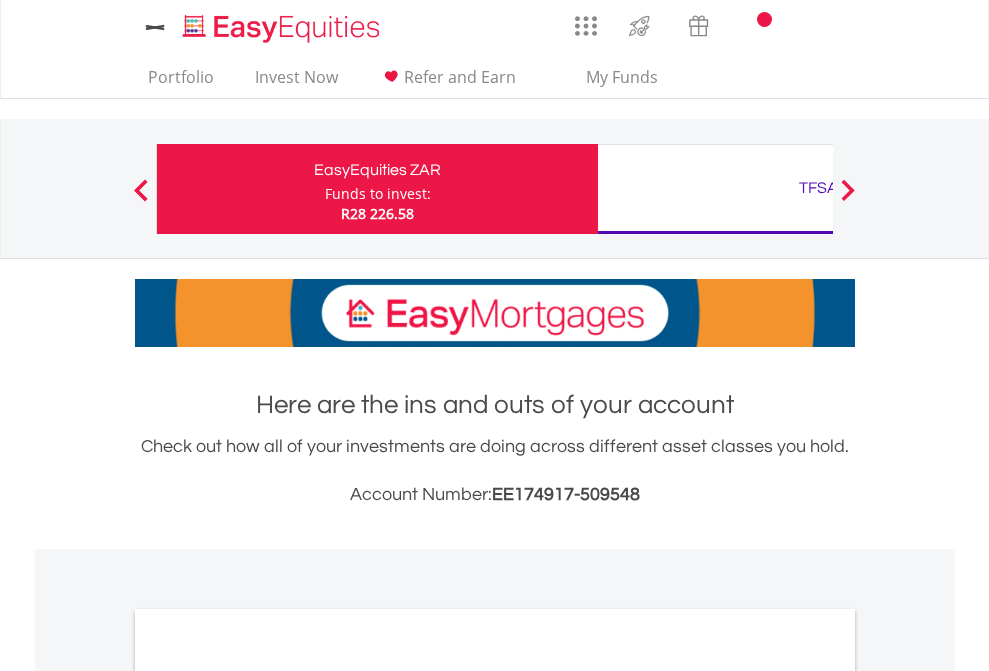 scroll, scrollTop: 0, scrollLeft: 0, axis: both 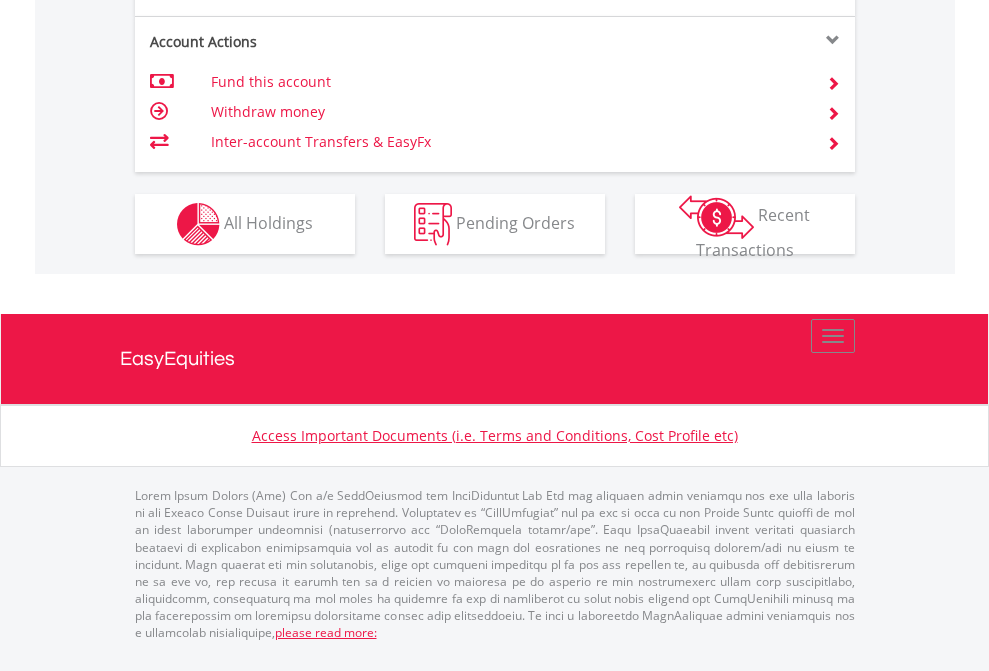 click on "Investment types" at bounding box center (706, -337) 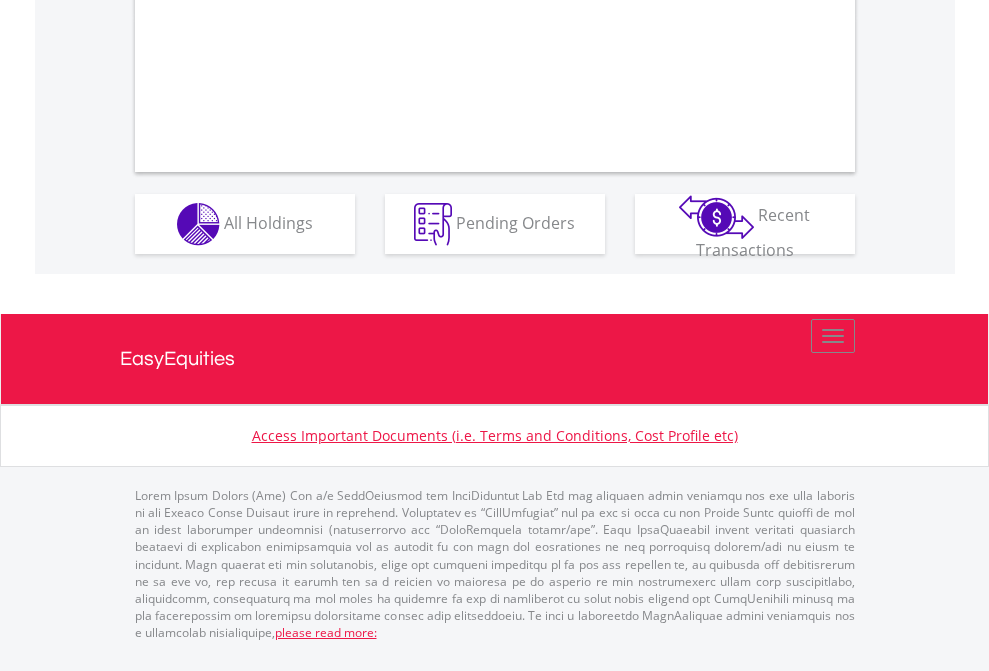 scroll, scrollTop: 2037, scrollLeft: 0, axis: vertical 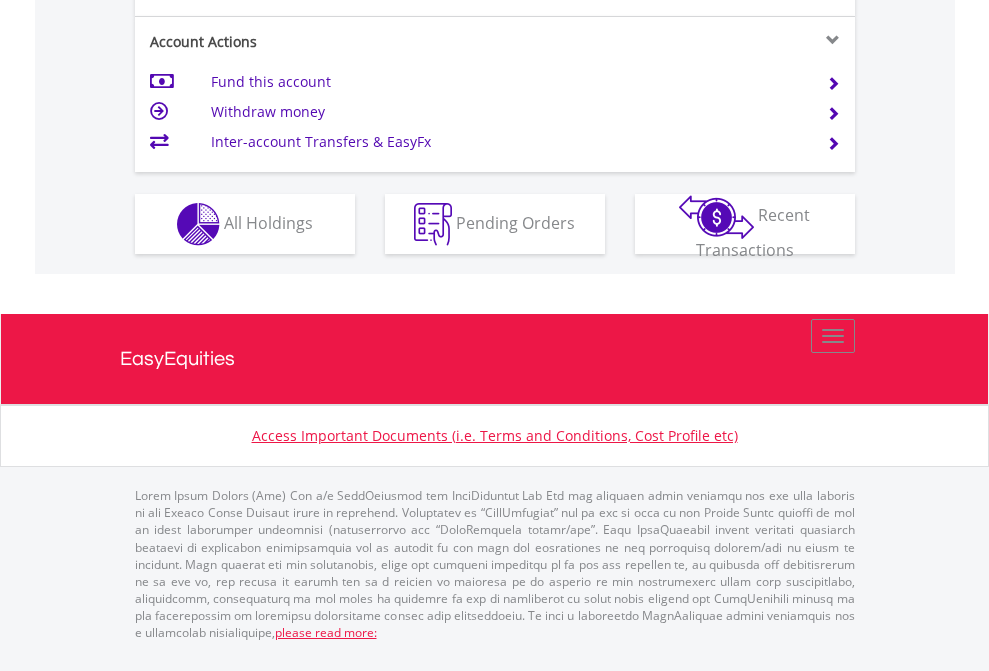 click on "Investment types" at bounding box center (706, -337) 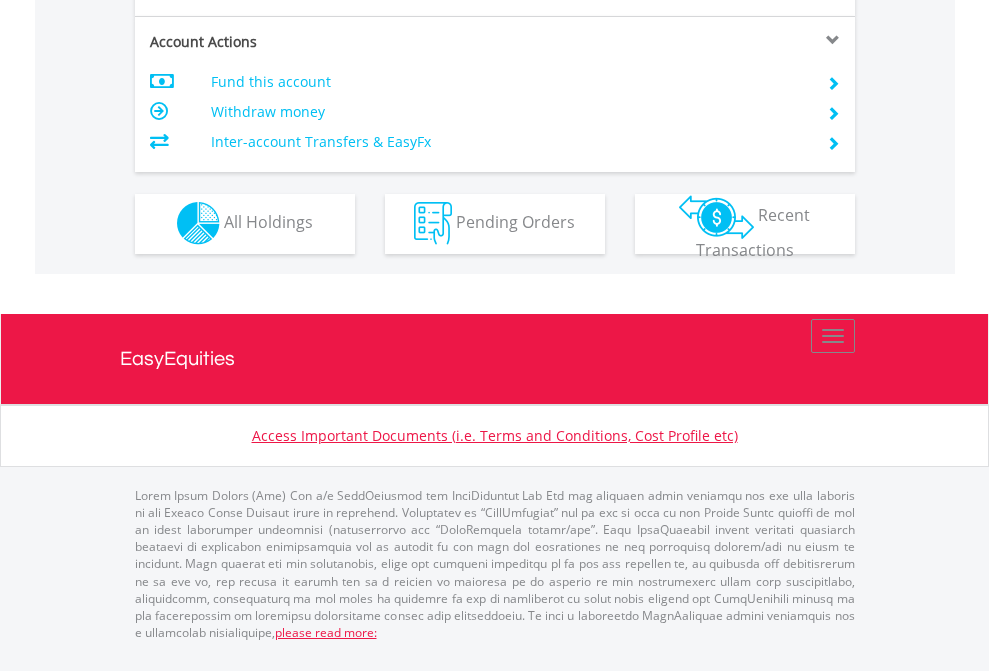 scroll, scrollTop: 1870, scrollLeft: 0, axis: vertical 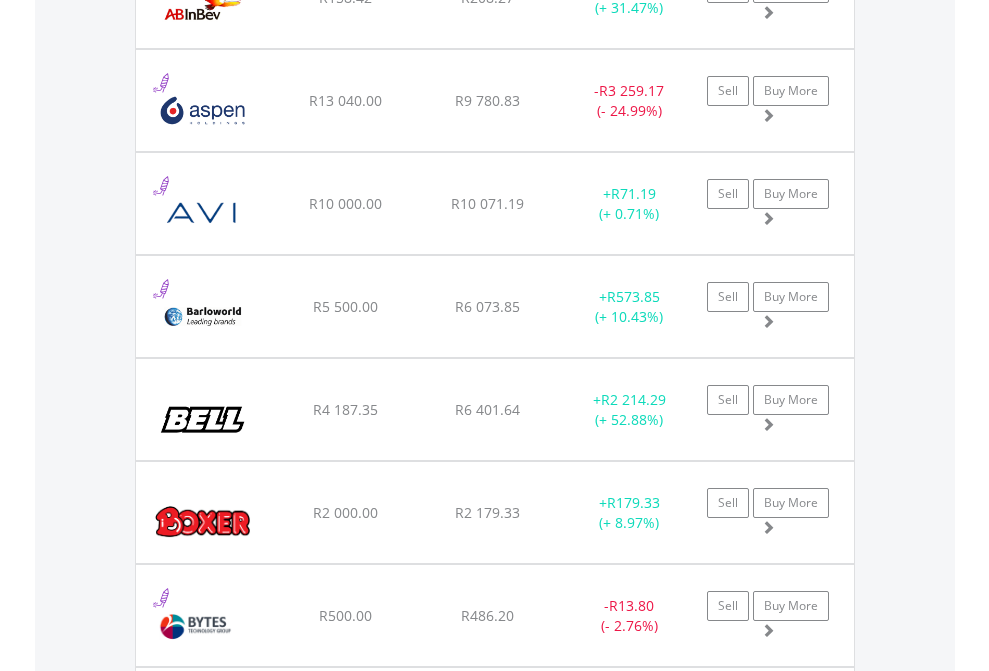 click on "TFSA" at bounding box center (818, -2197) 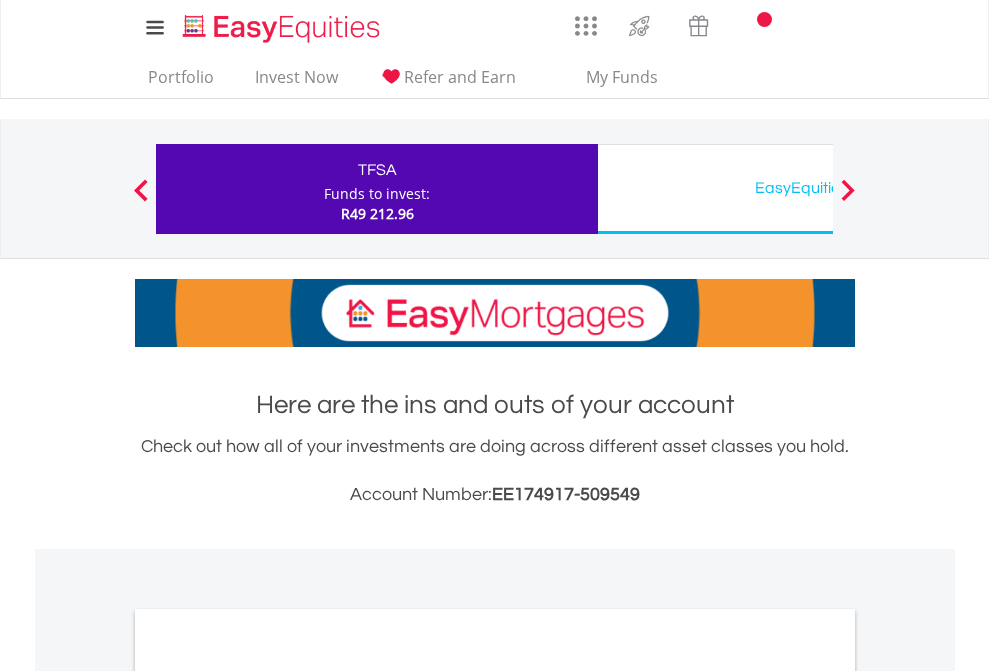 scroll, scrollTop: 1202, scrollLeft: 0, axis: vertical 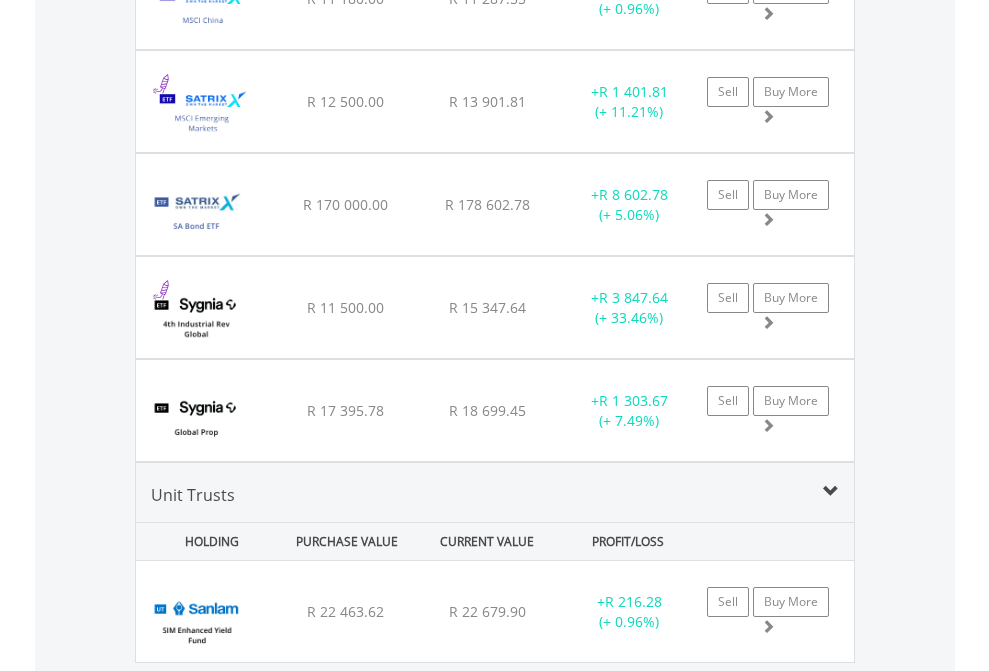 click on "EasyEquities USD" at bounding box center (818, -2196) 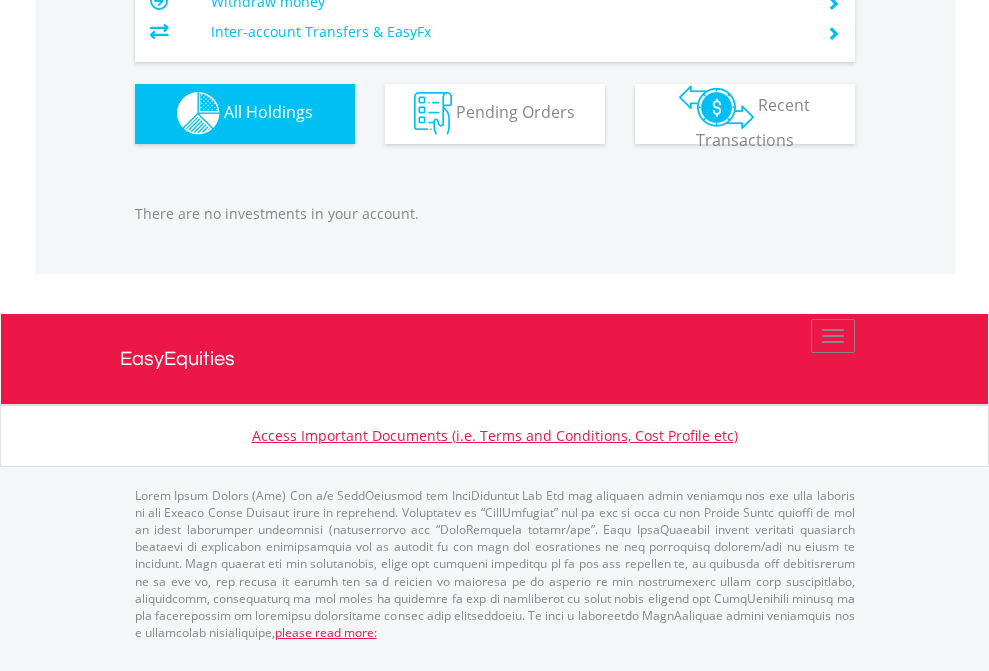 scroll, scrollTop: 1980, scrollLeft: 0, axis: vertical 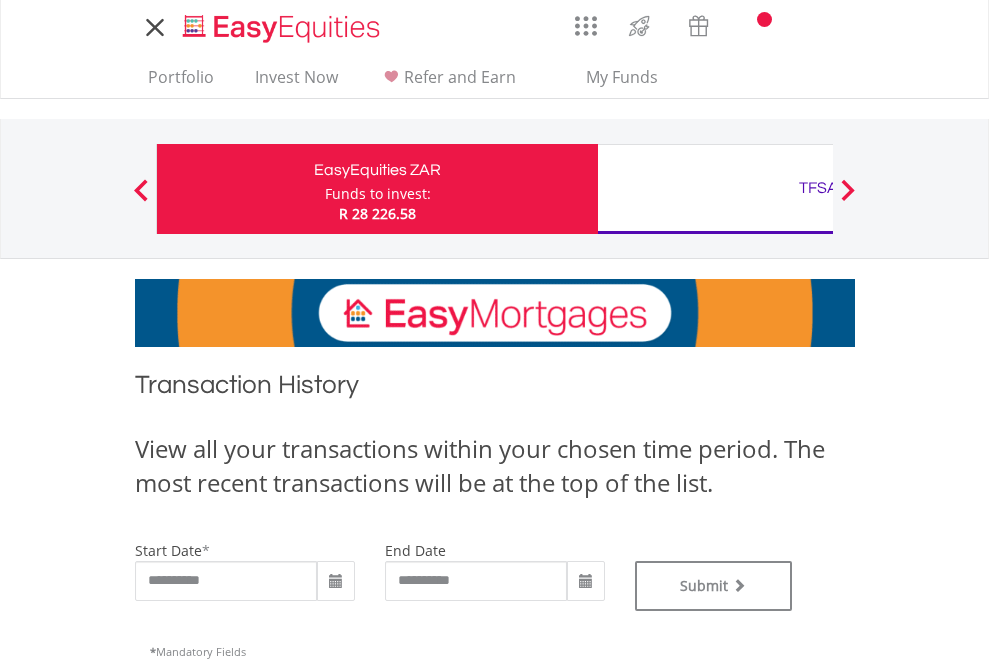 type on "**********" 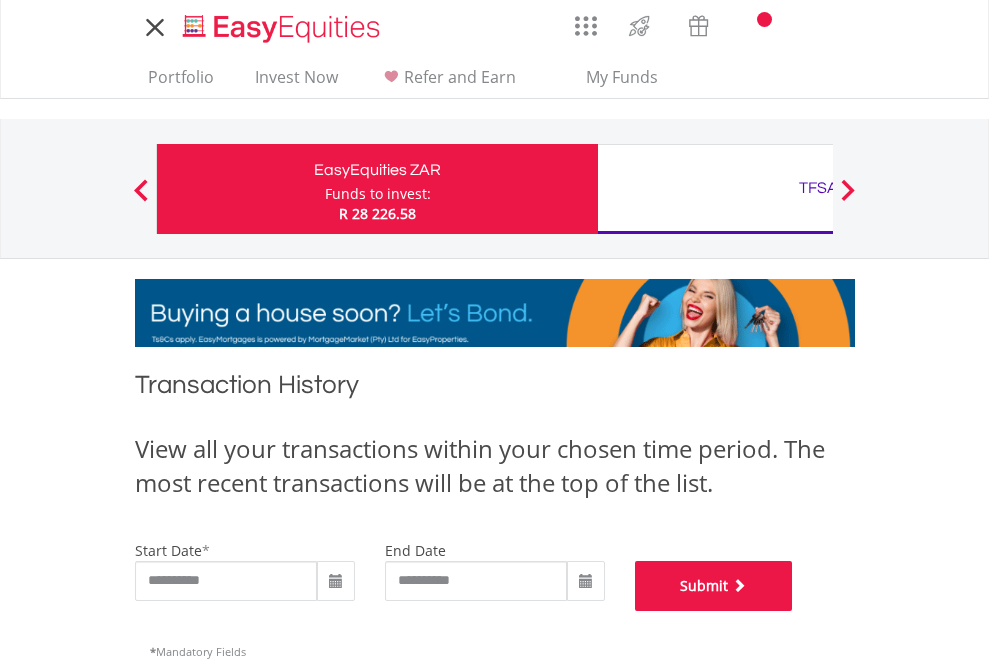 click on "Submit" at bounding box center (714, 586) 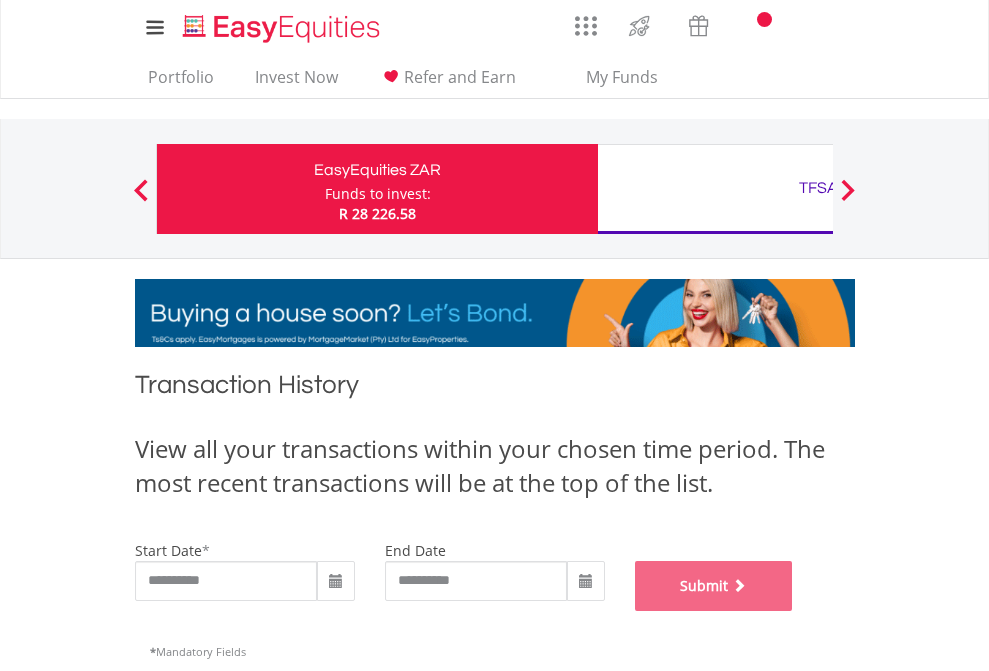 scroll, scrollTop: 811, scrollLeft: 0, axis: vertical 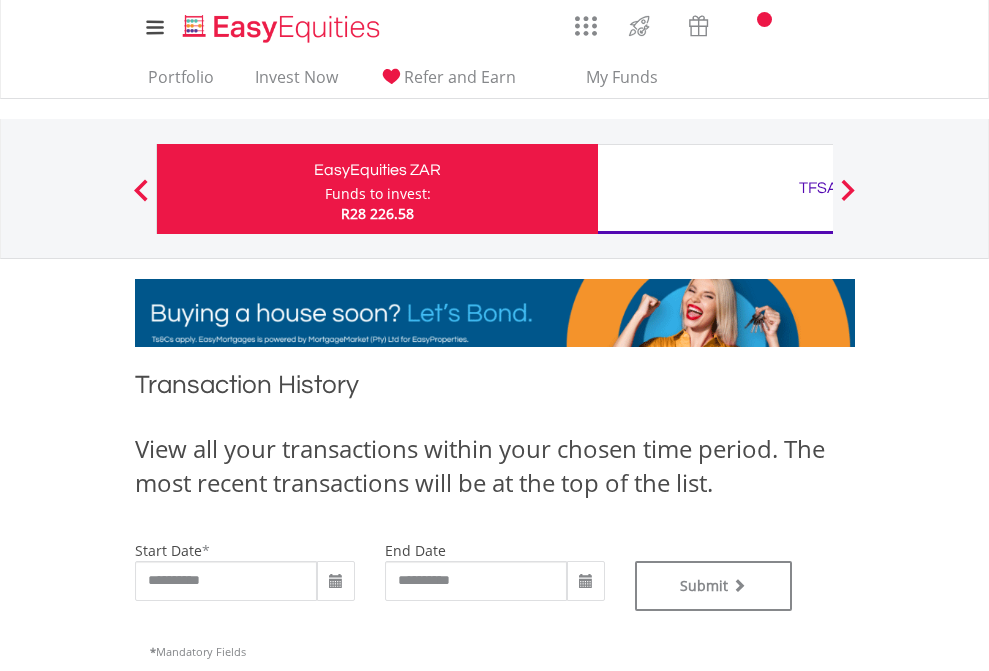 click on "TFSA" at bounding box center (818, 188) 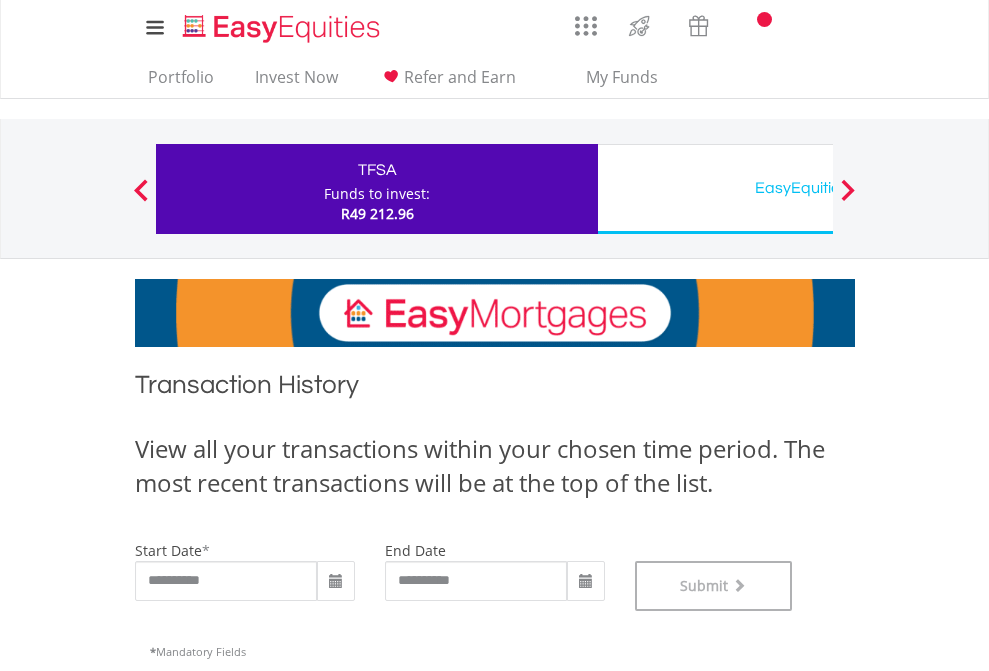 scroll, scrollTop: 811, scrollLeft: 0, axis: vertical 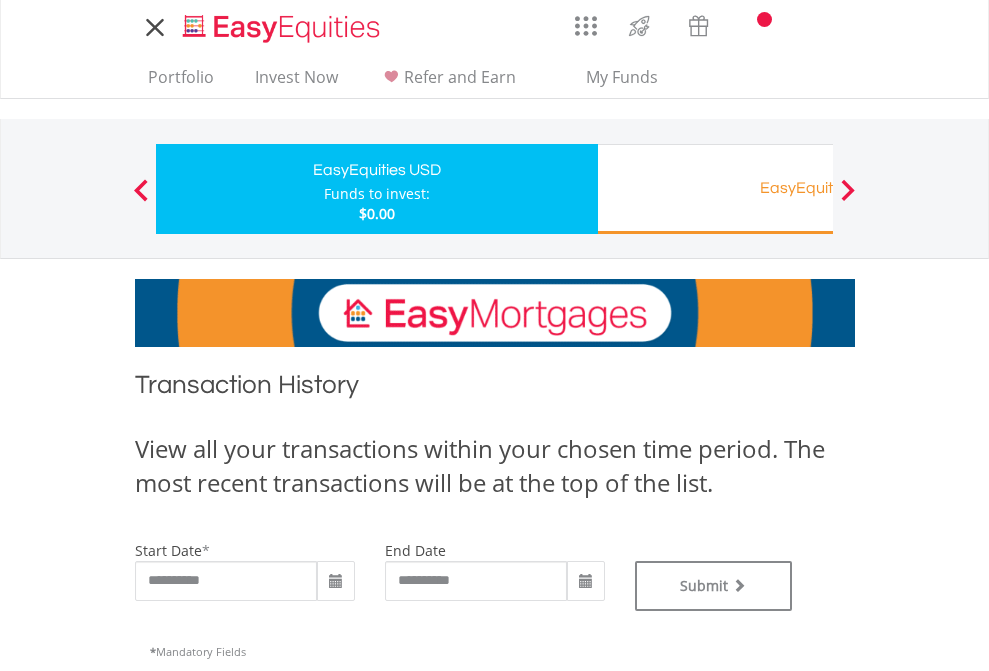 type on "**********" 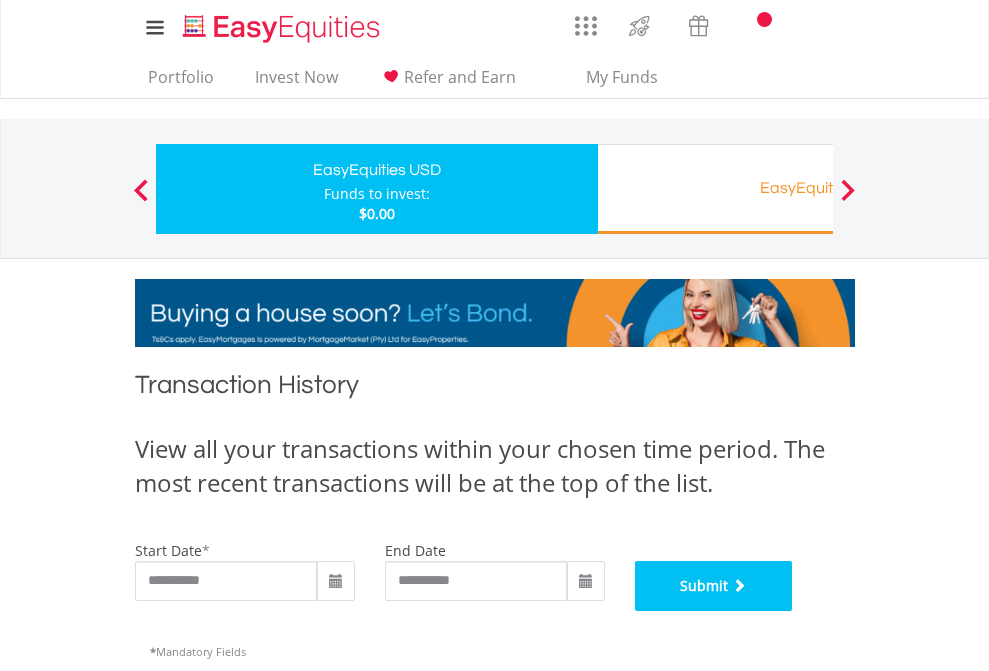 click on "Submit" at bounding box center (714, 586) 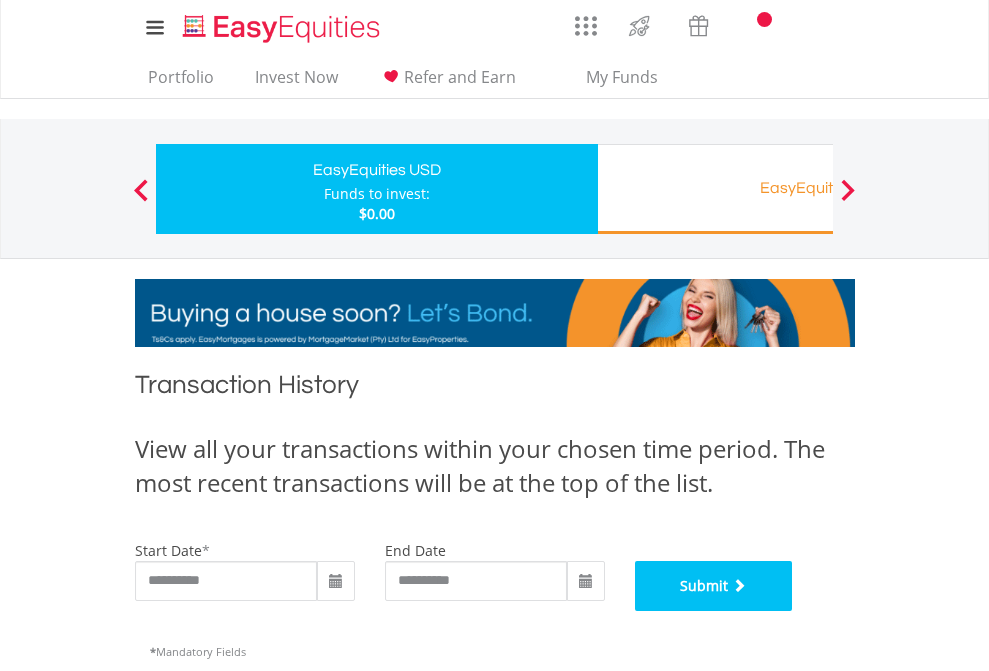 scroll, scrollTop: 811, scrollLeft: 0, axis: vertical 